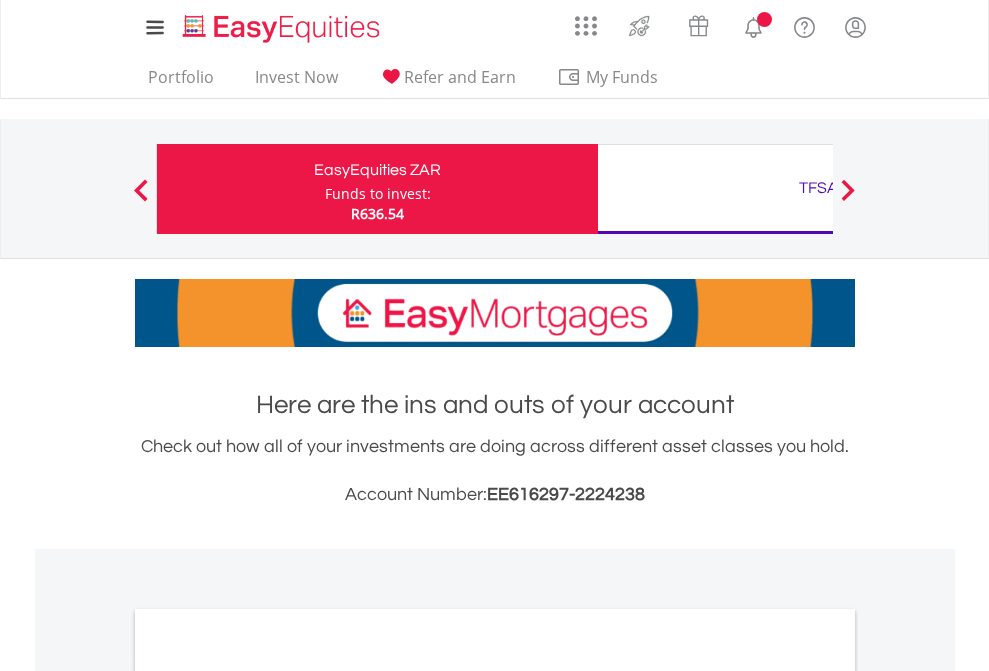 scroll, scrollTop: 0, scrollLeft: 0, axis: both 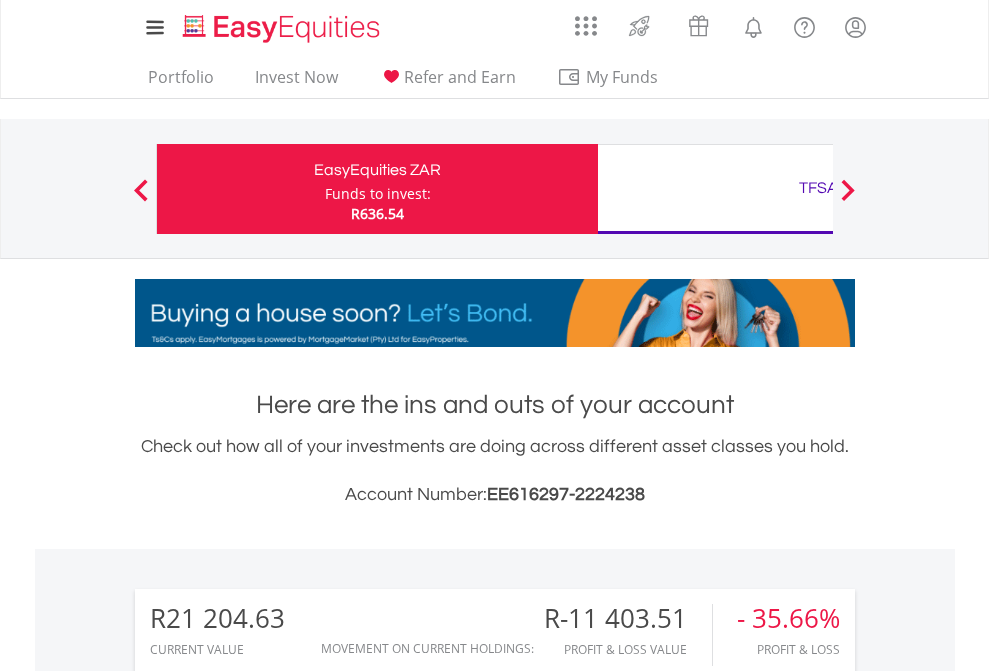 click on "Funds to invest:" at bounding box center (378, 194) 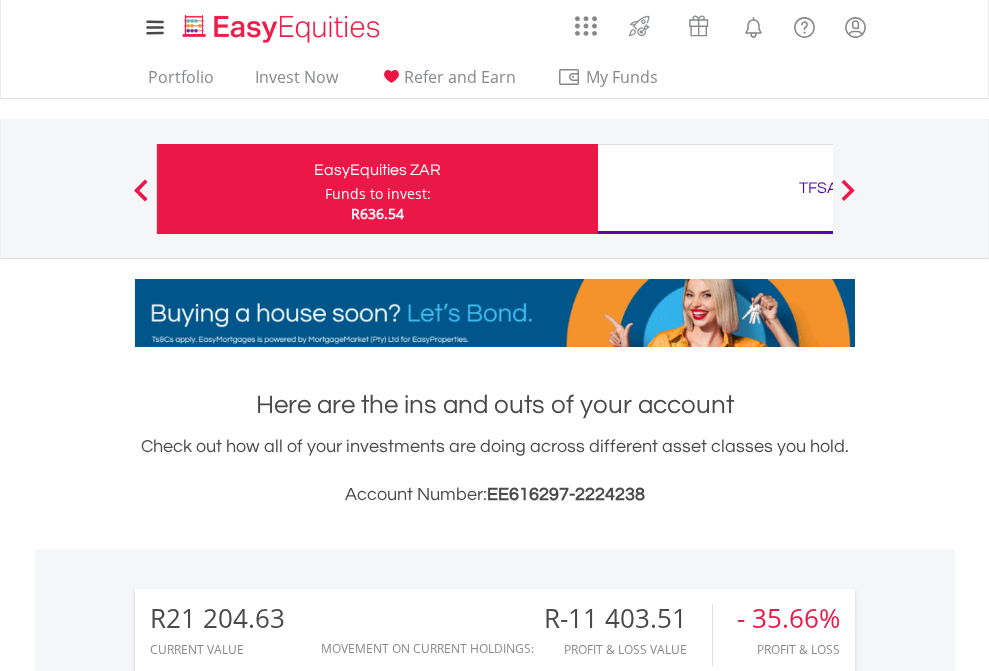 scroll, scrollTop: 999808, scrollLeft: 999687, axis: both 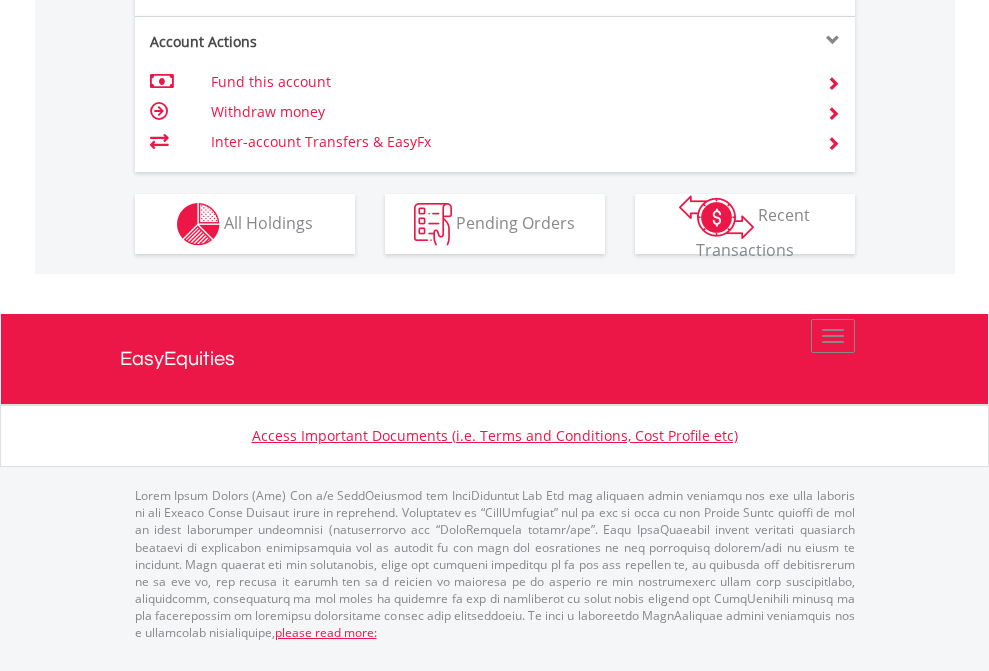 click on "Investment types" at bounding box center [706, -337] 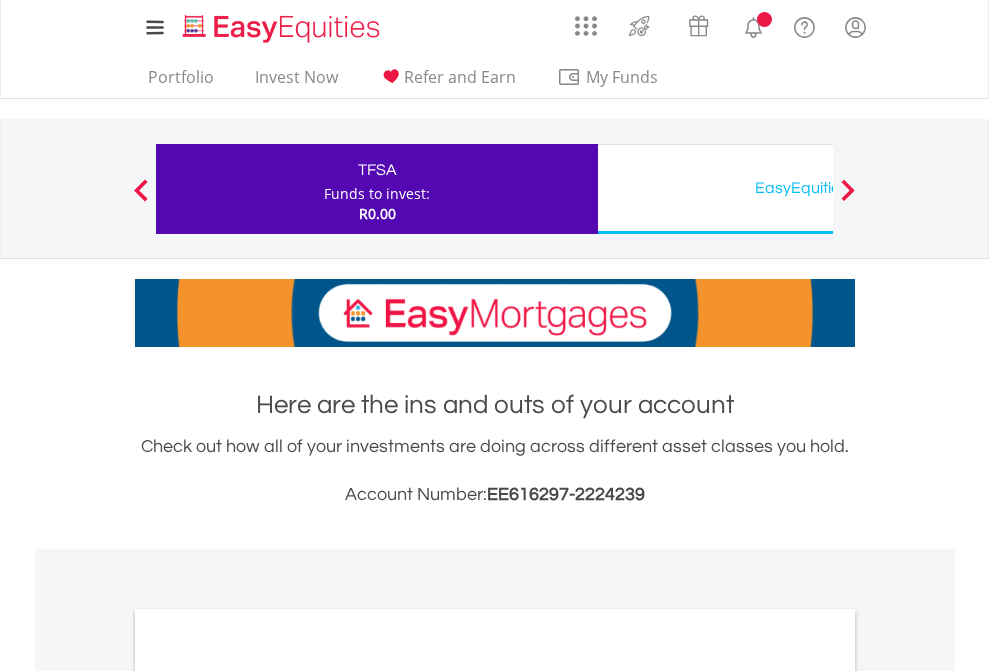 scroll, scrollTop: 0, scrollLeft: 0, axis: both 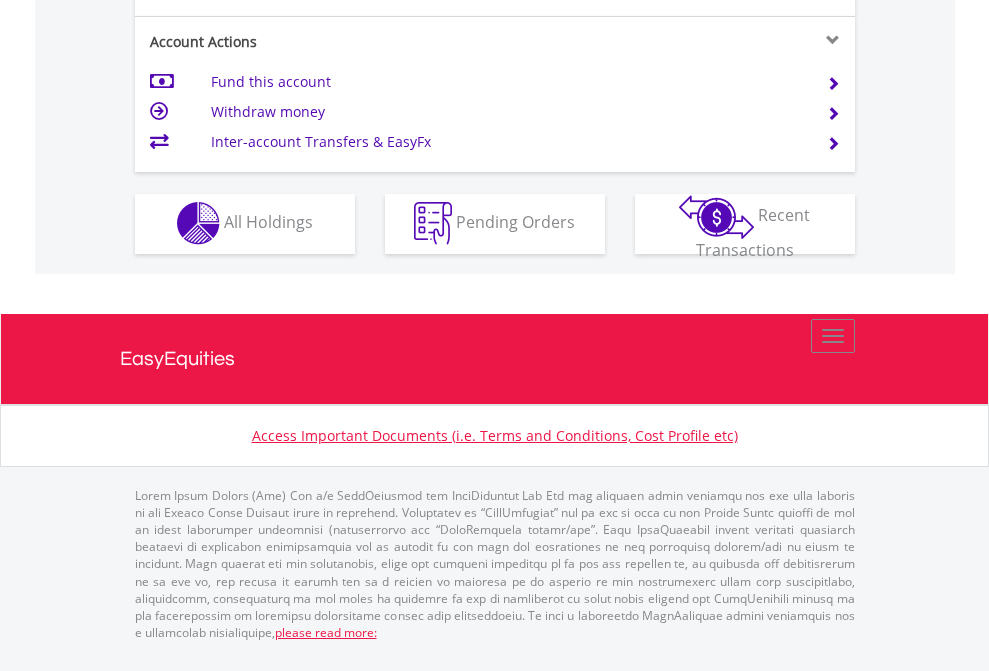 click on "Investment types" at bounding box center (706, -353) 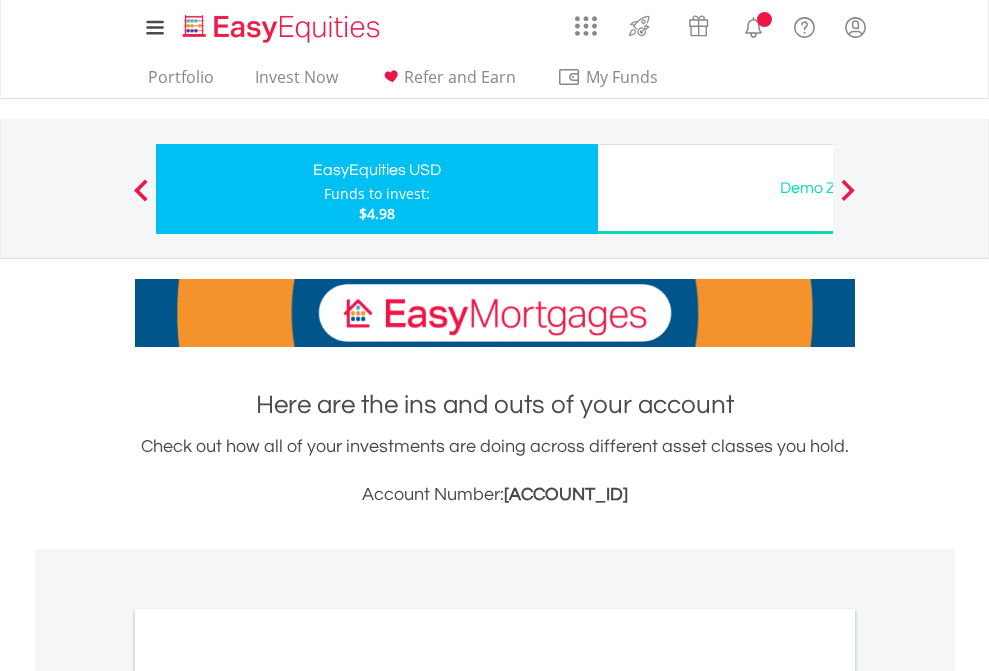 scroll, scrollTop: 0, scrollLeft: 0, axis: both 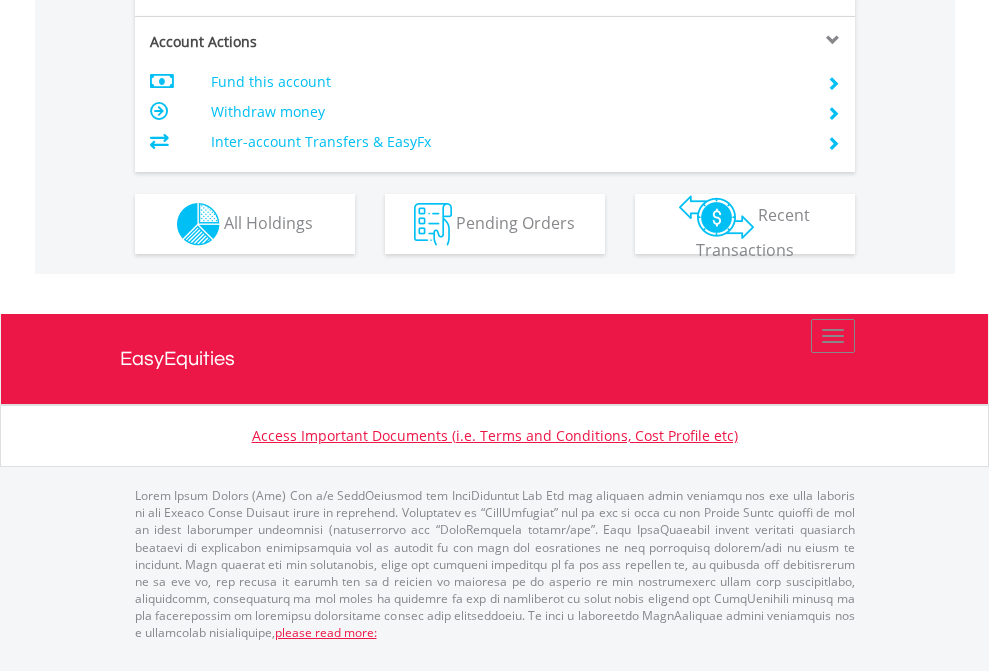 click on "Investment types" at bounding box center (706, -337) 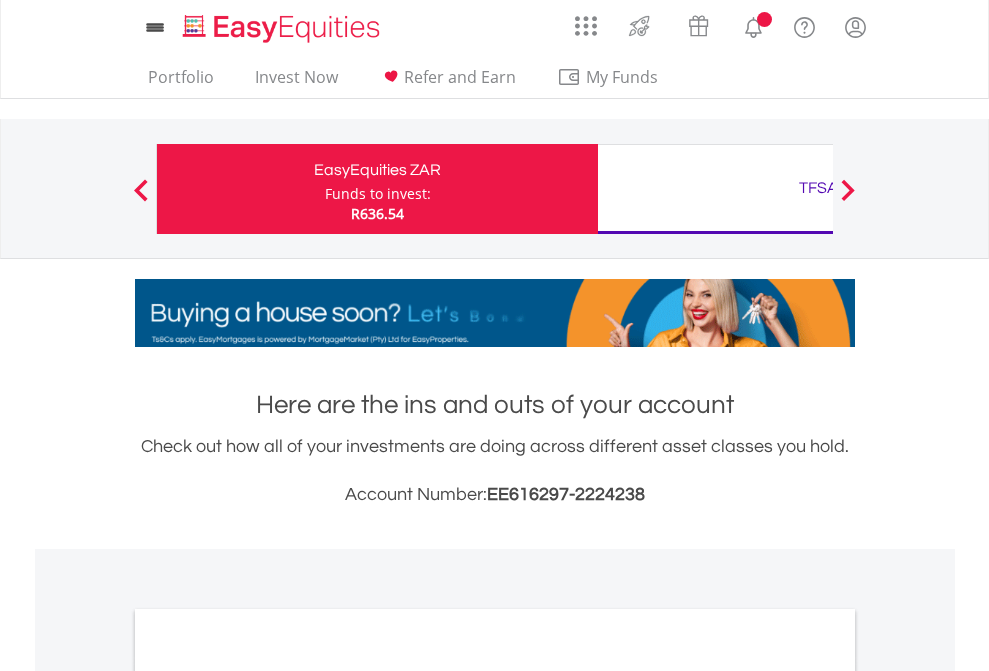 click on "All Holdings" at bounding box center [268, 1096] 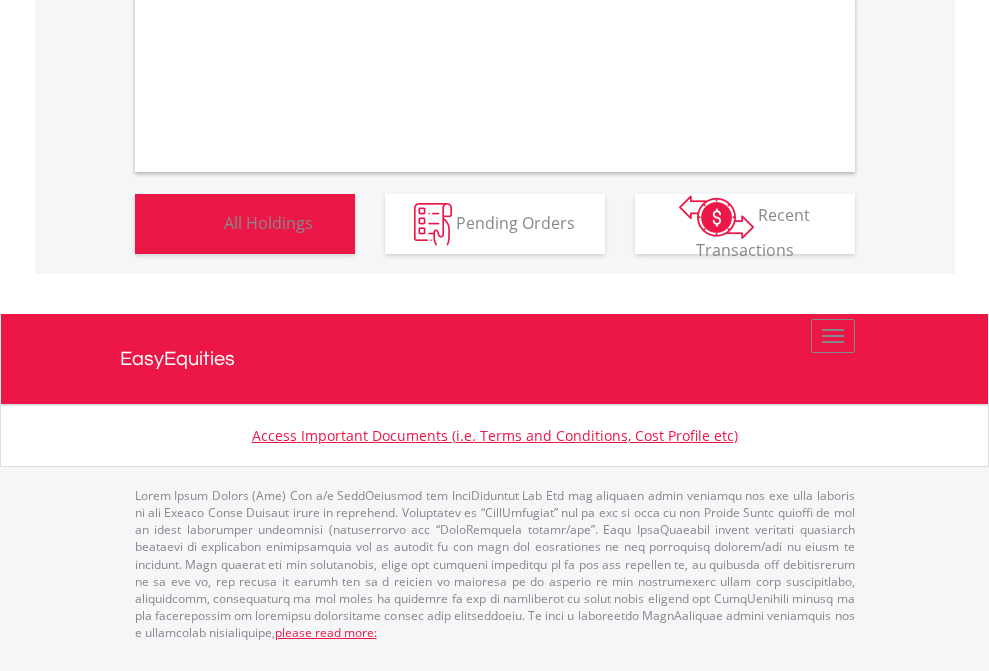 scroll, scrollTop: 1202, scrollLeft: 0, axis: vertical 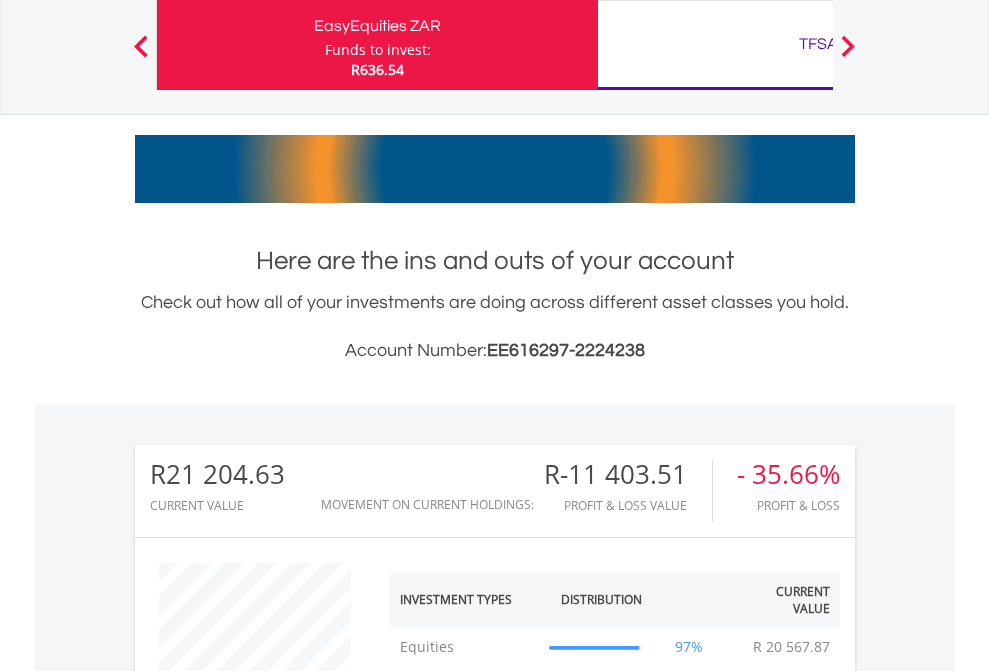 click on "TFSA" at bounding box center (818, 44) 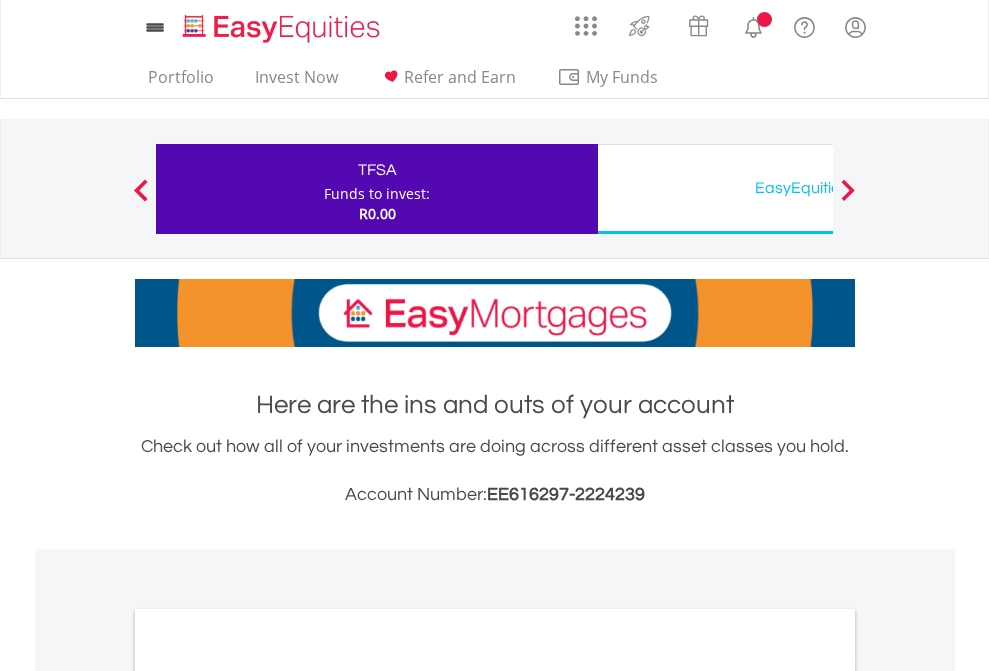 scroll, scrollTop: 0, scrollLeft: 0, axis: both 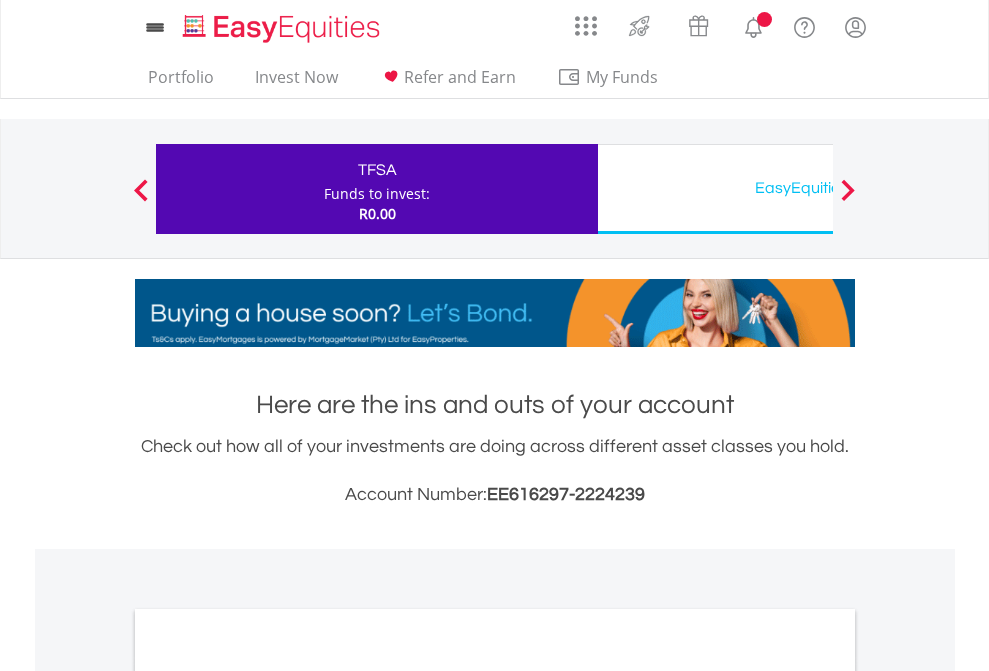 click on "All Holdings" at bounding box center (268, 1096) 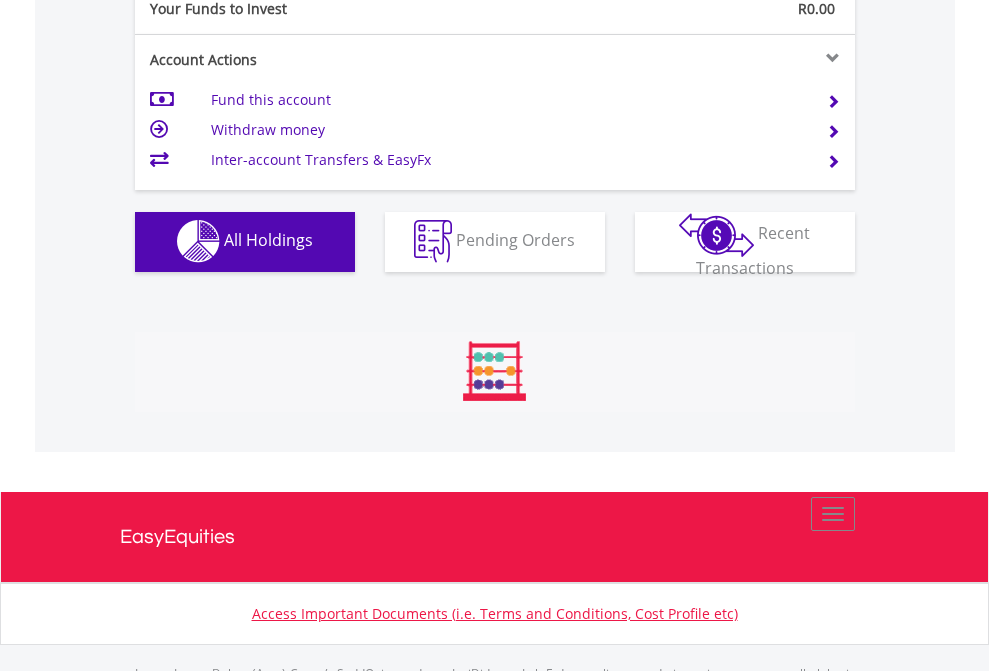 scroll, scrollTop: 999808, scrollLeft: 999687, axis: both 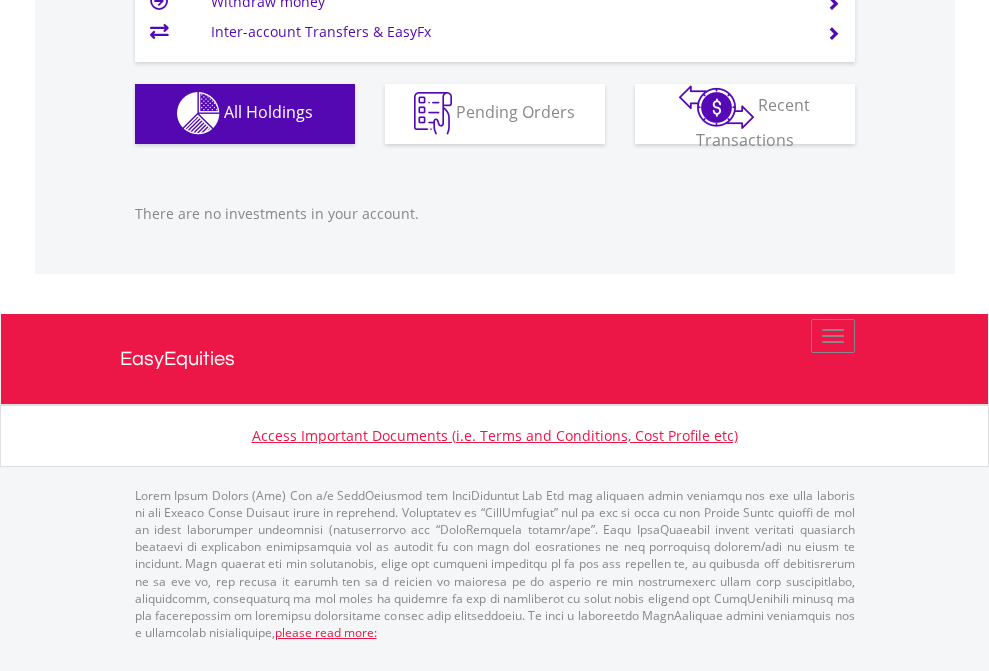 click on "EasyEquities USD" at bounding box center [818, -1142] 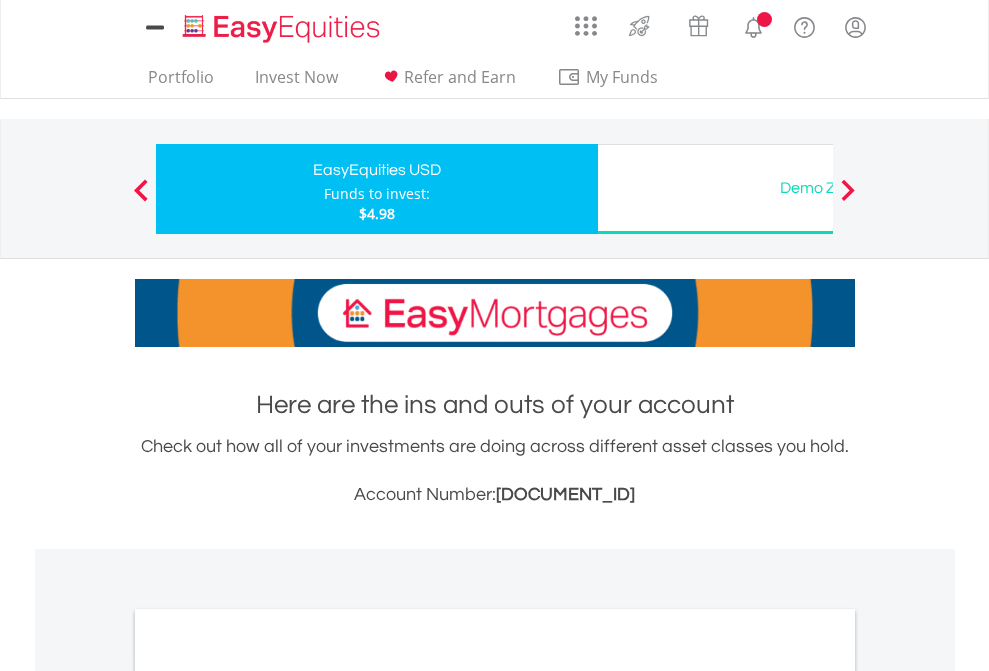 scroll, scrollTop: 0, scrollLeft: 0, axis: both 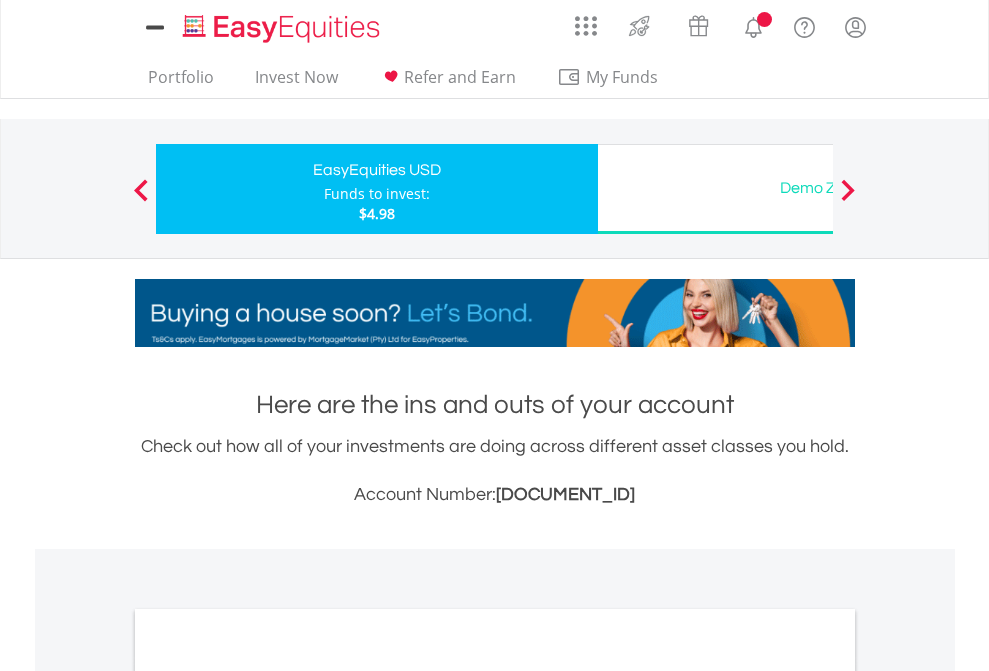 click on "All Holdings" at bounding box center (268, 1096) 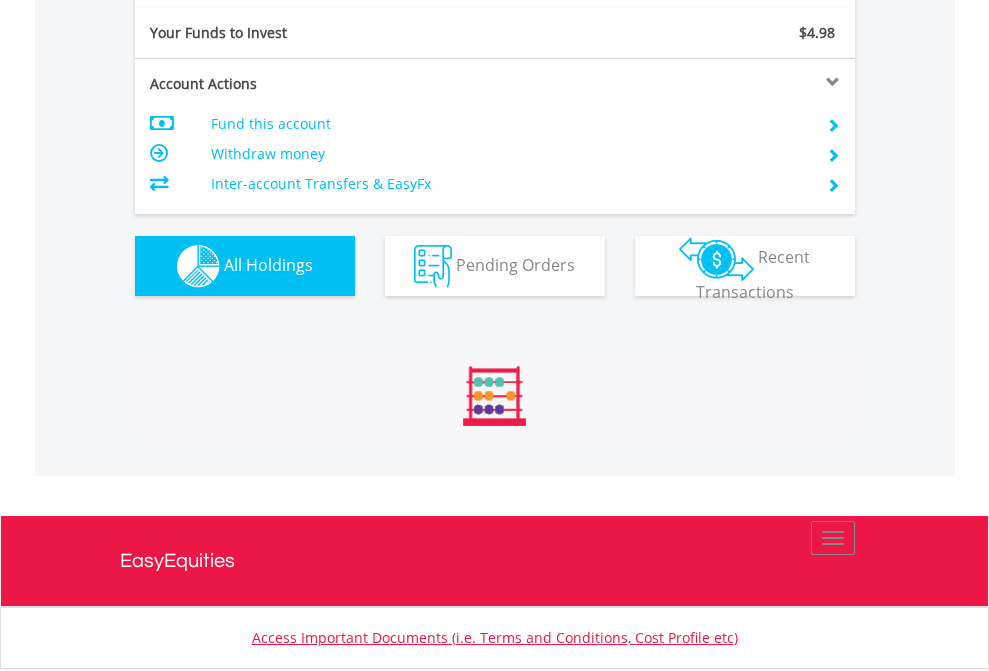 scroll, scrollTop: 999808, scrollLeft: 999687, axis: both 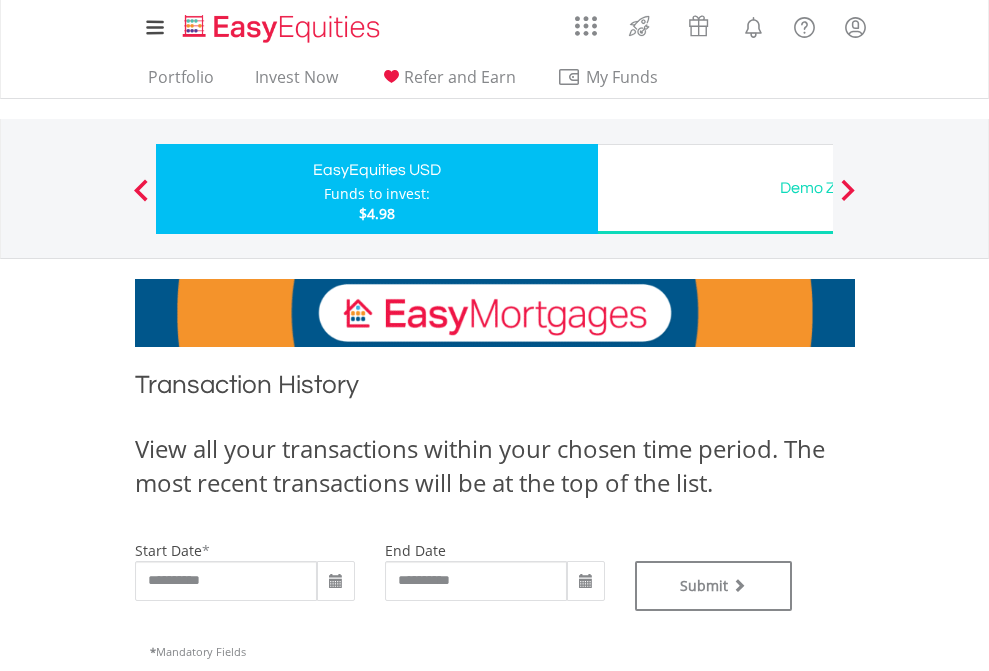 type on "**********" 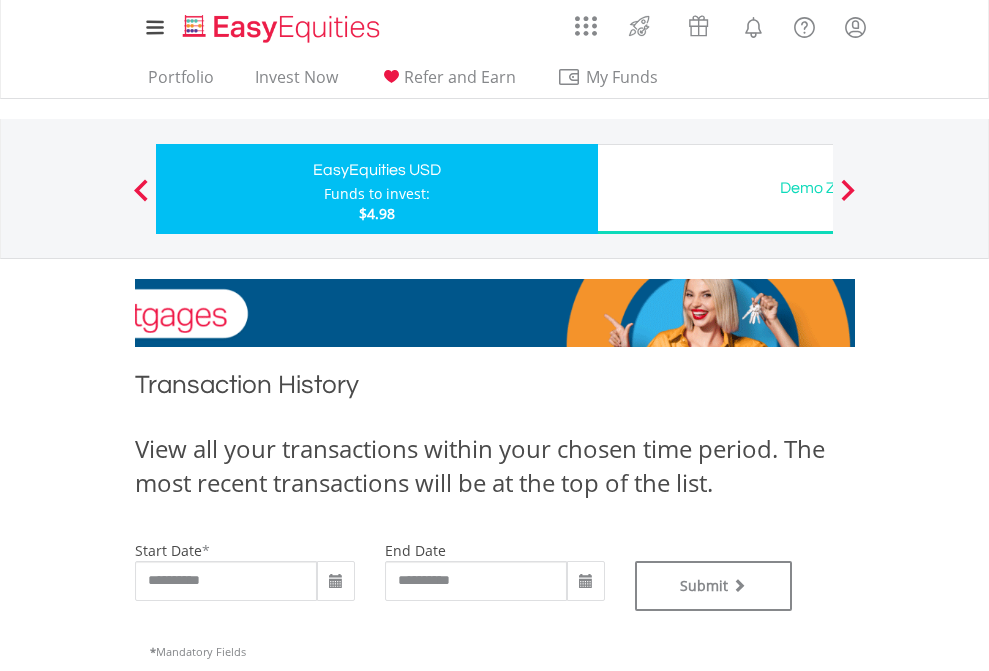 type on "**********" 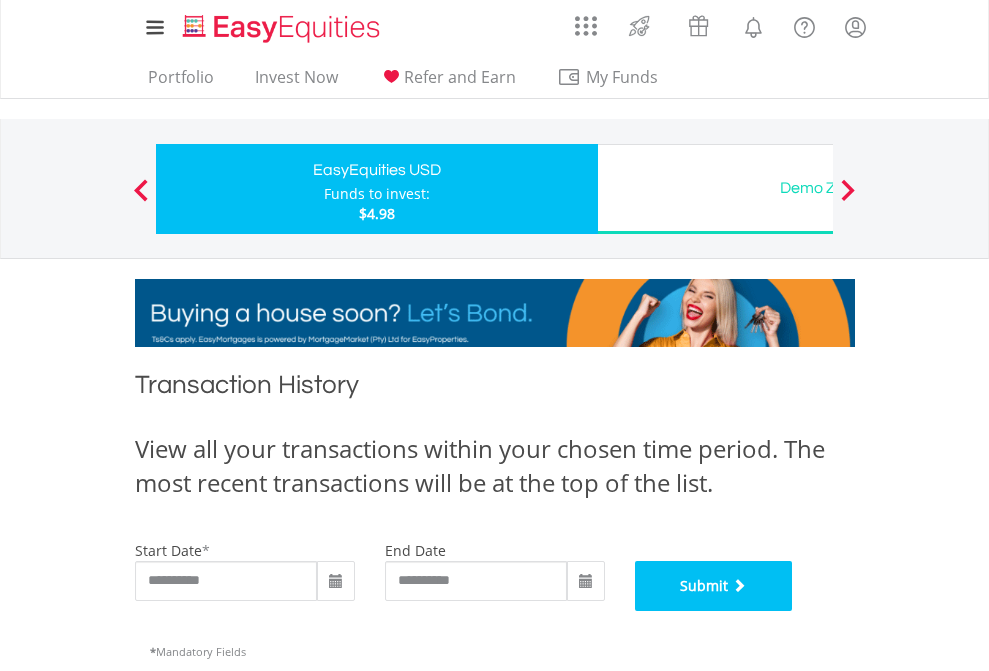 click on "Submit" at bounding box center [714, 586] 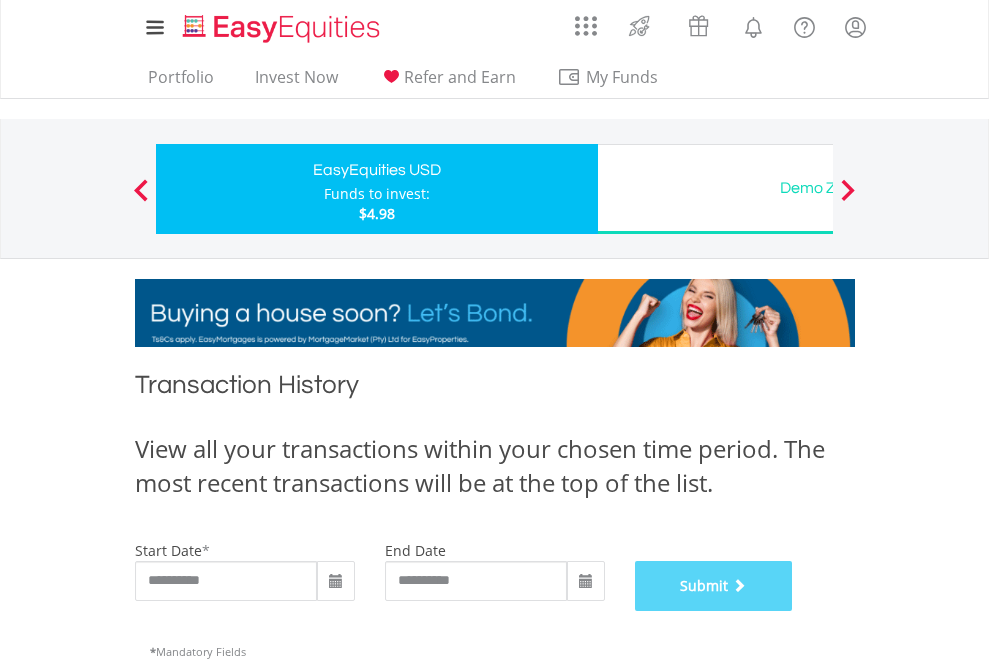 scroll, scrollTop: 811, scrollLeft: 0, axis: vertical 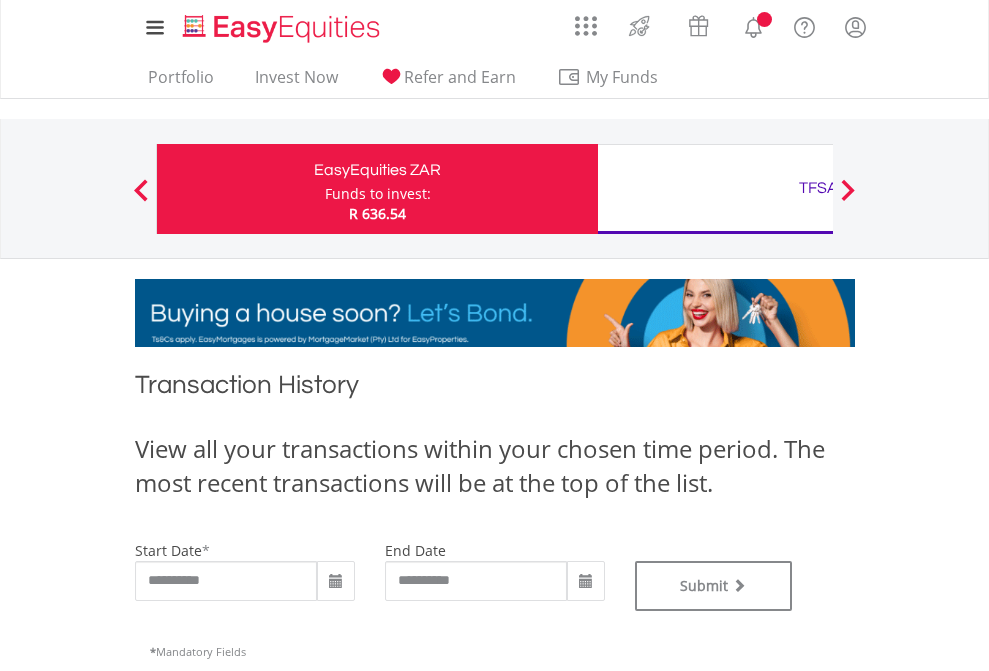 click on "TFSA" at bounding box center [818, 188] 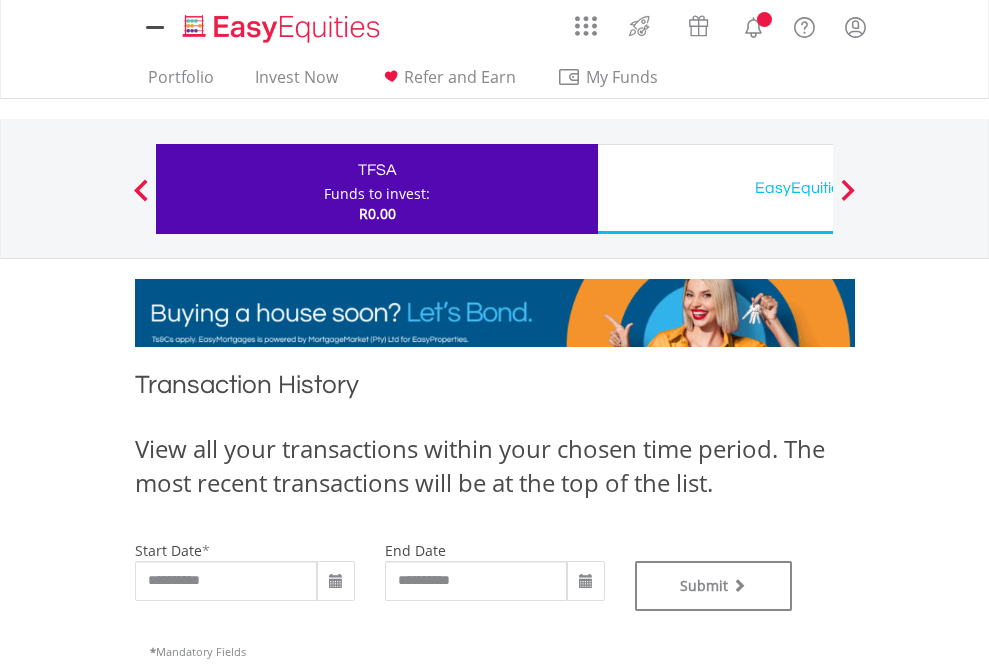 scroll, scrollTop: 0, scrollLeft: 0, axis: both 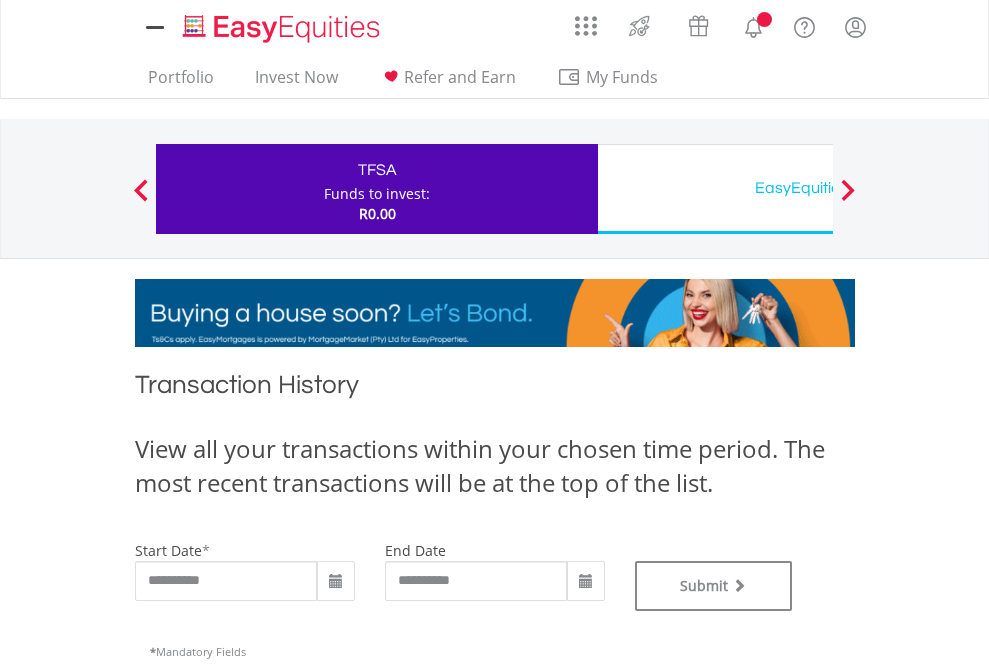 type on "**********" 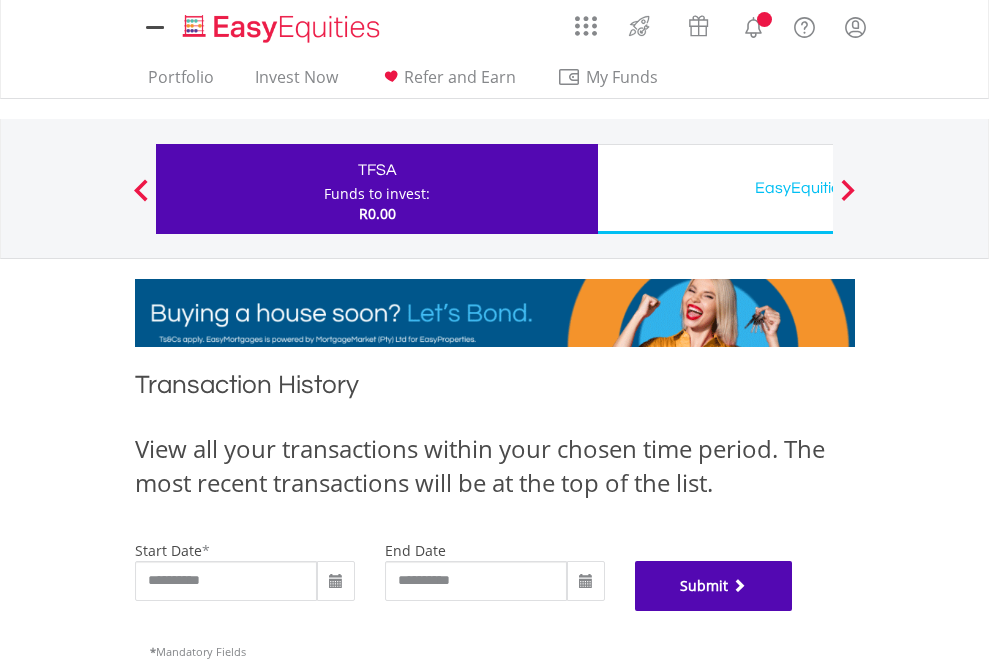 click on "Submit" at bounding box center (714, 586) 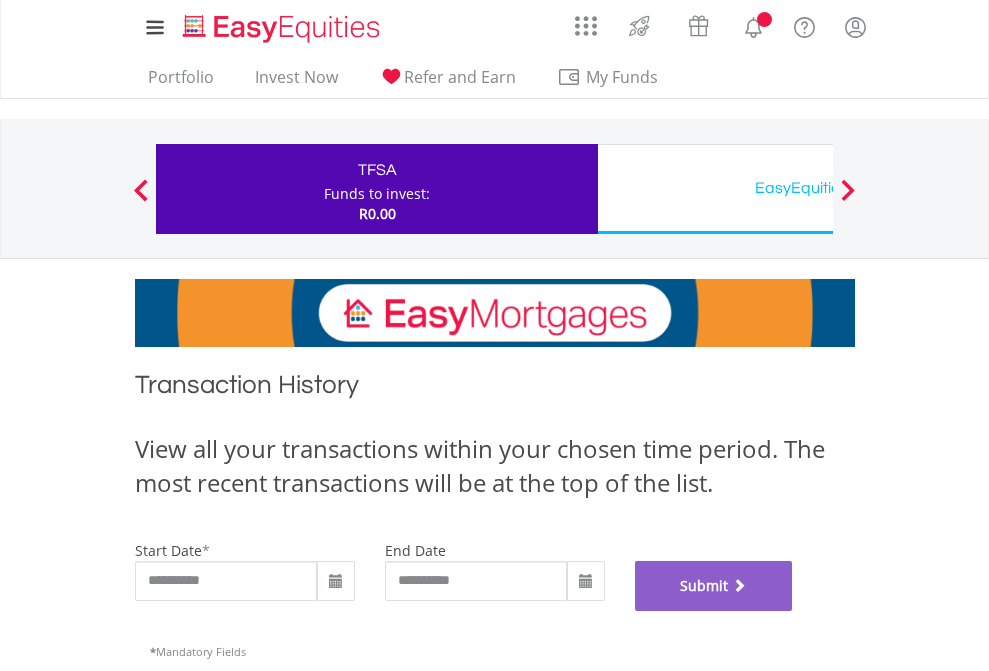 scroll, scrollTop: 811, scrollLeft: 0, axis: vertical 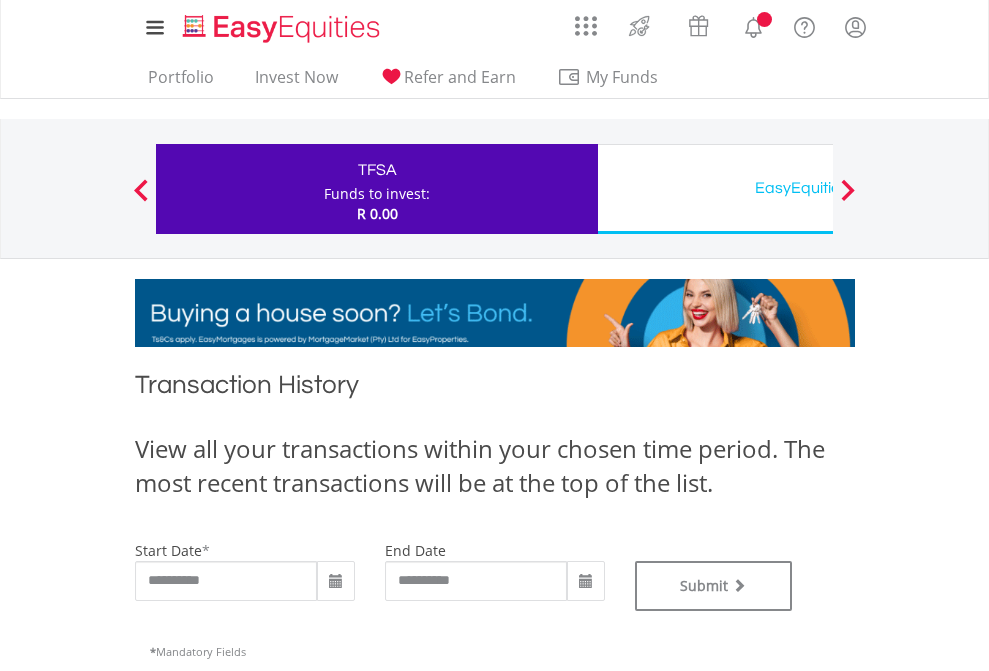 click on "EasyEquities USD" at bounding box center [818, 188] 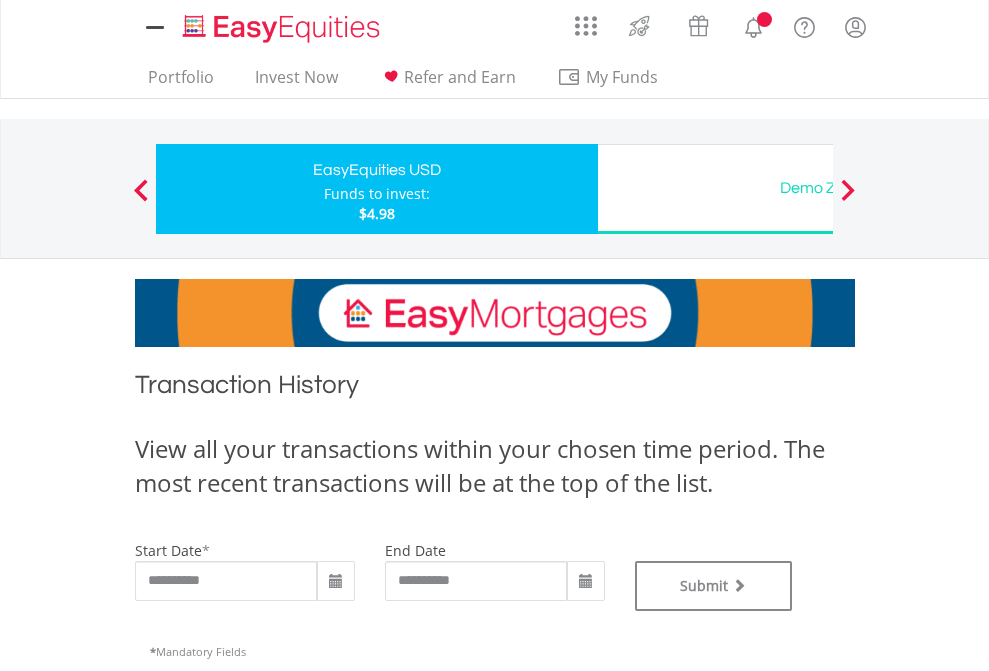 scroll, scrollTop: 0, scrollLeft: 0, axis: both 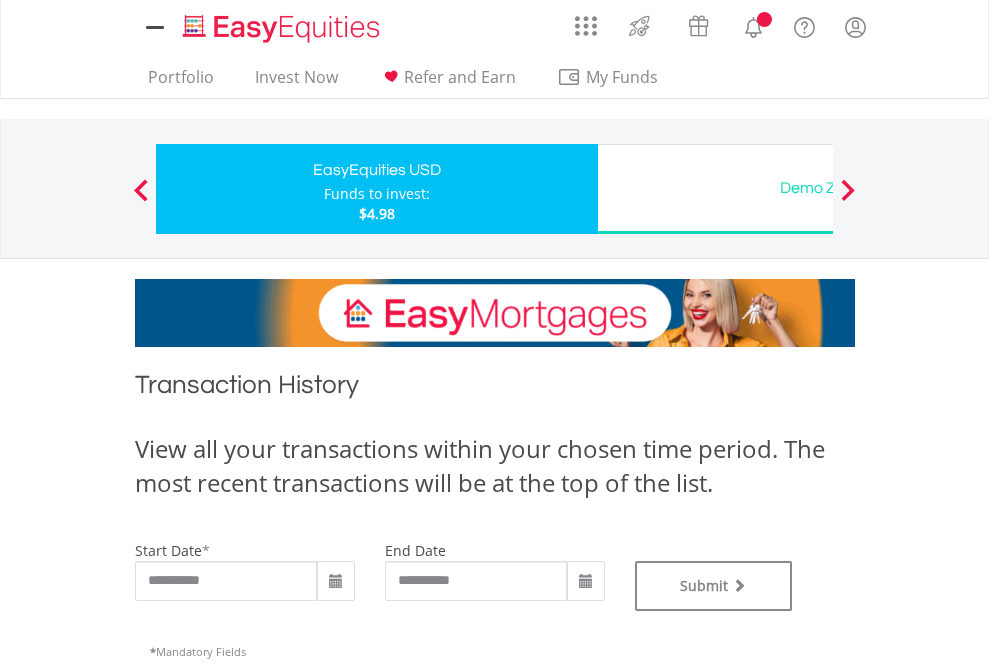 type on "**********" 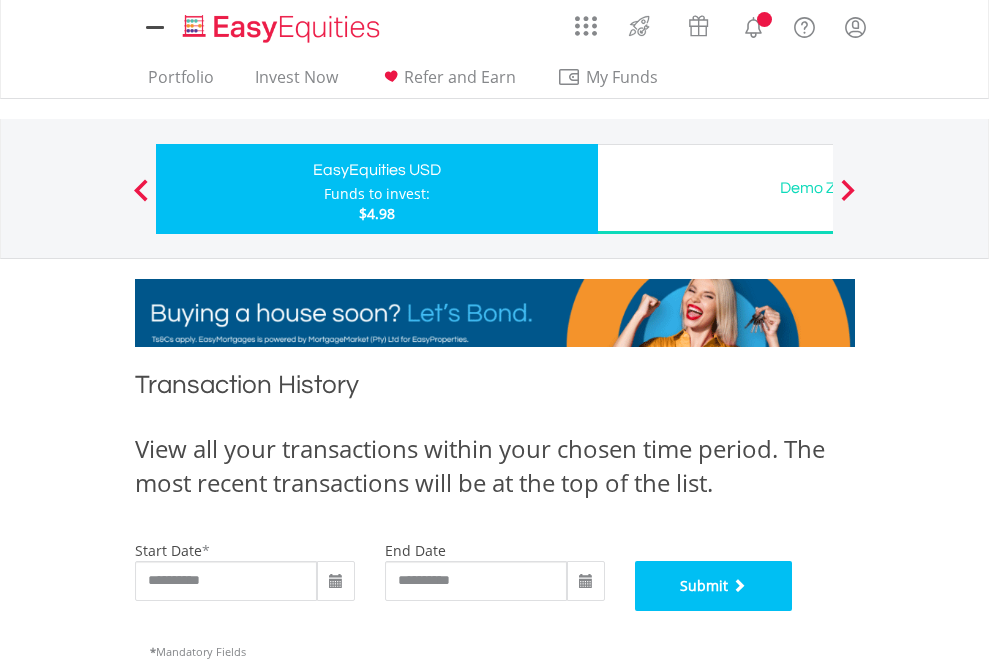 click on "Submit" at bounding box center (714, 586) 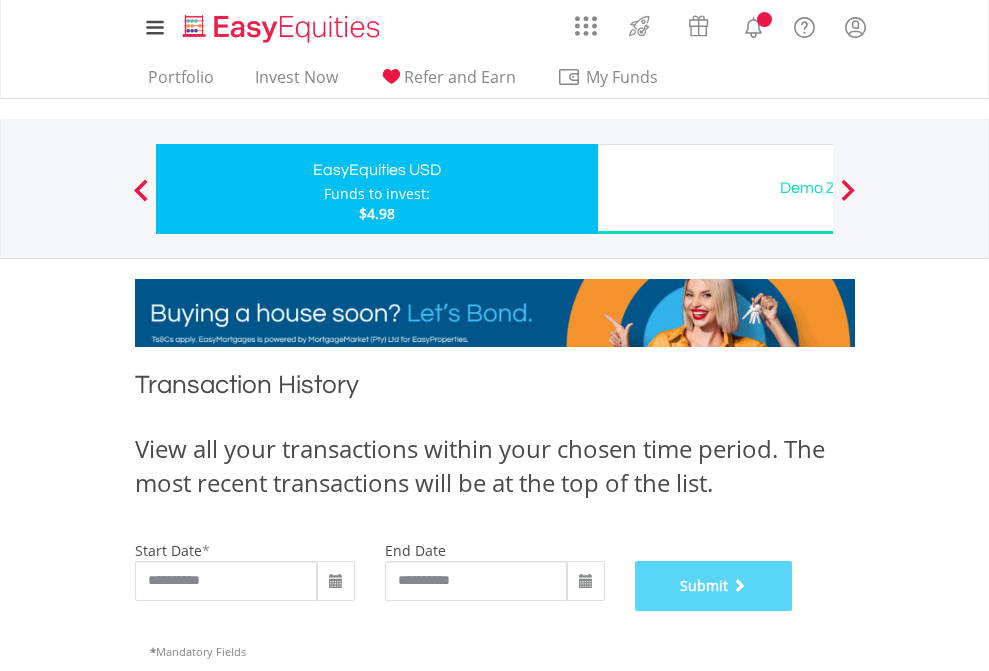 scroll, scrollTop: 811, scrollLeft: 0, axis: vertical 